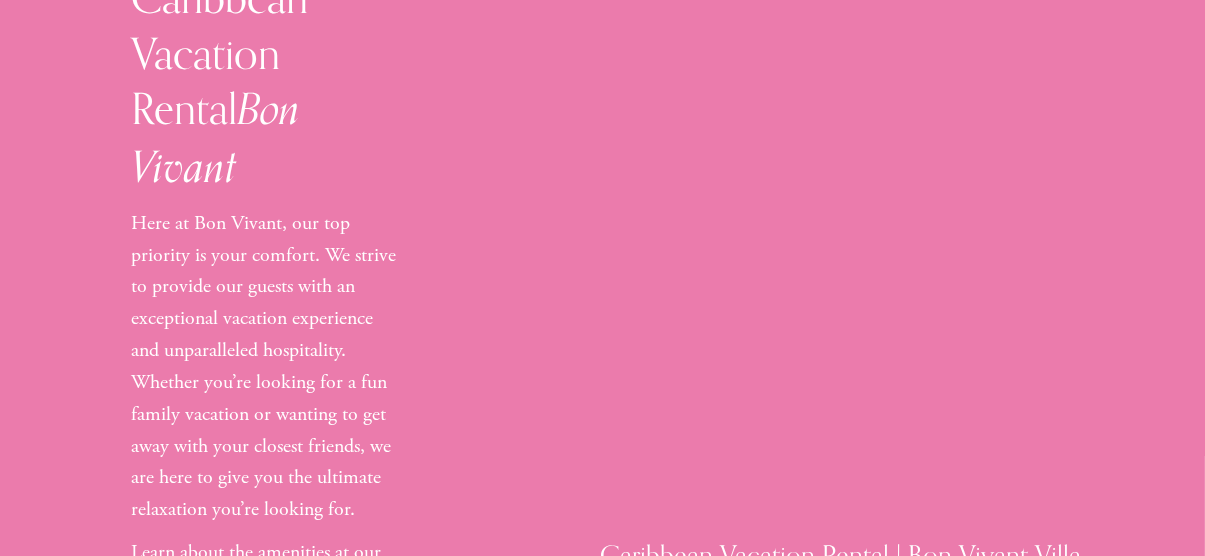 scroll, scrollTop: 1581, scrollLeft: 0, axis: vertical 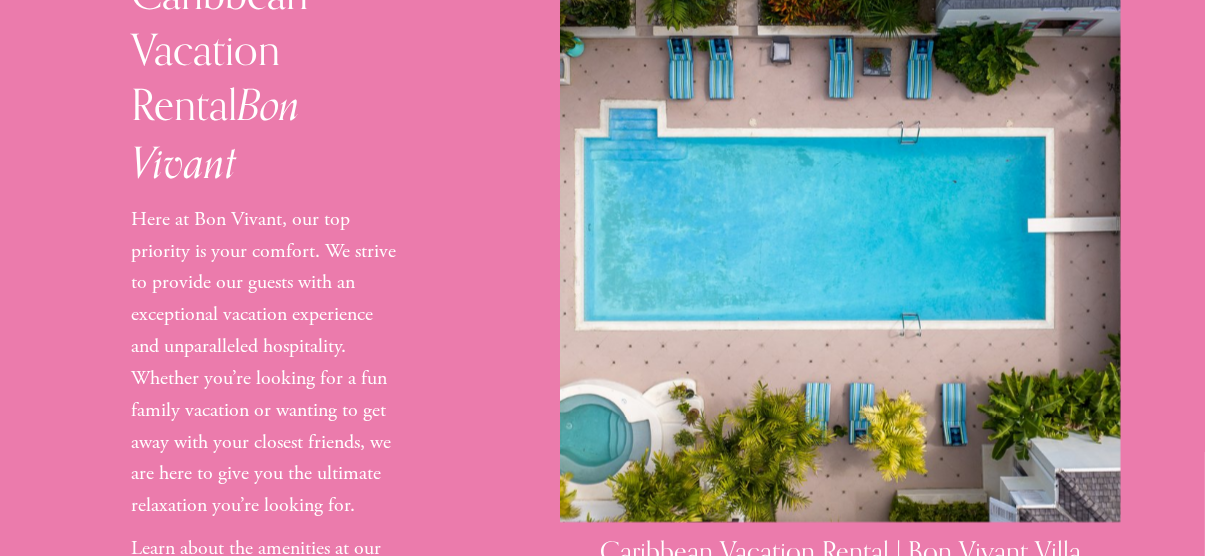 click on "About   Caribbean Vacation Rental  Bon Vivant
Here at Bon Vivant, our top priority is your comfort. We strive to provide our guests with an exceptional vacation experience and unparalleled hospitality. Whether you’re looking for a fun family vacation or wanting to get away with your closest friends, we are here to give you the ultimate relaxation you’re looking for.
Learn about the amenities at our Caribbean Vacation Rental  Bon Vivant" at bounding box center [602, 268] 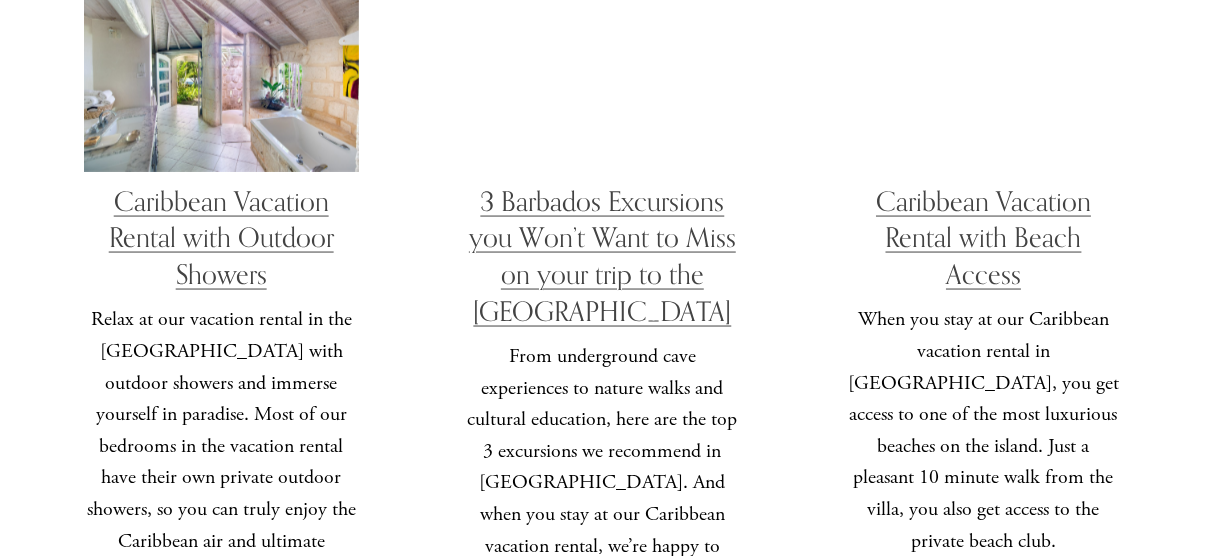 scroll, scrollTop: 4649, scrollLeft: 0, axis: vertical 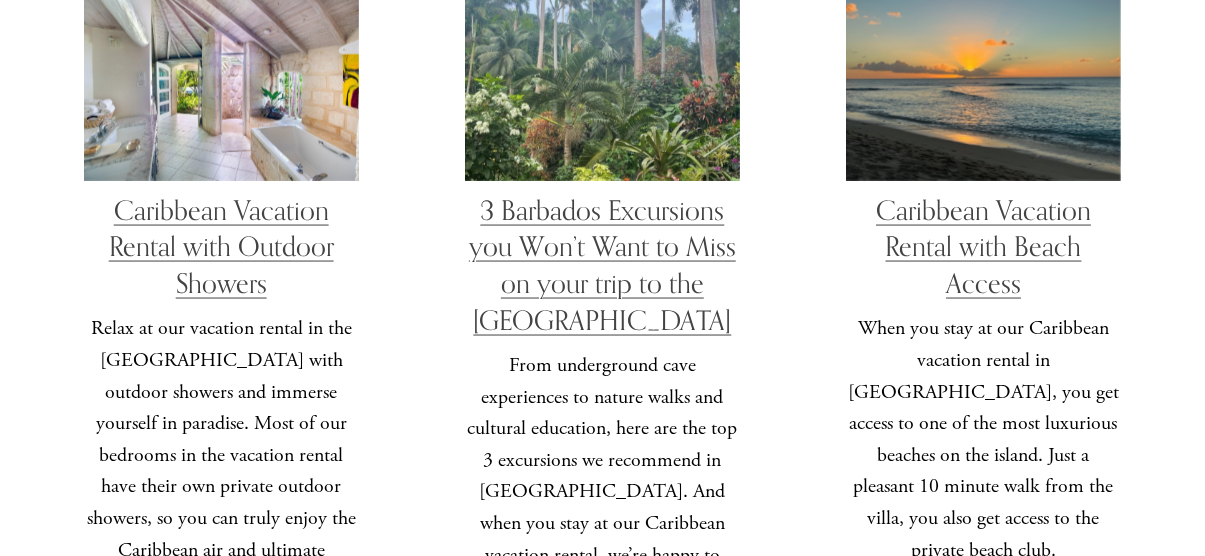click on "3 Barbados Excursions you Won’t Want to Miss on your trip to the Caribbean" at bounding box center [602, 265] 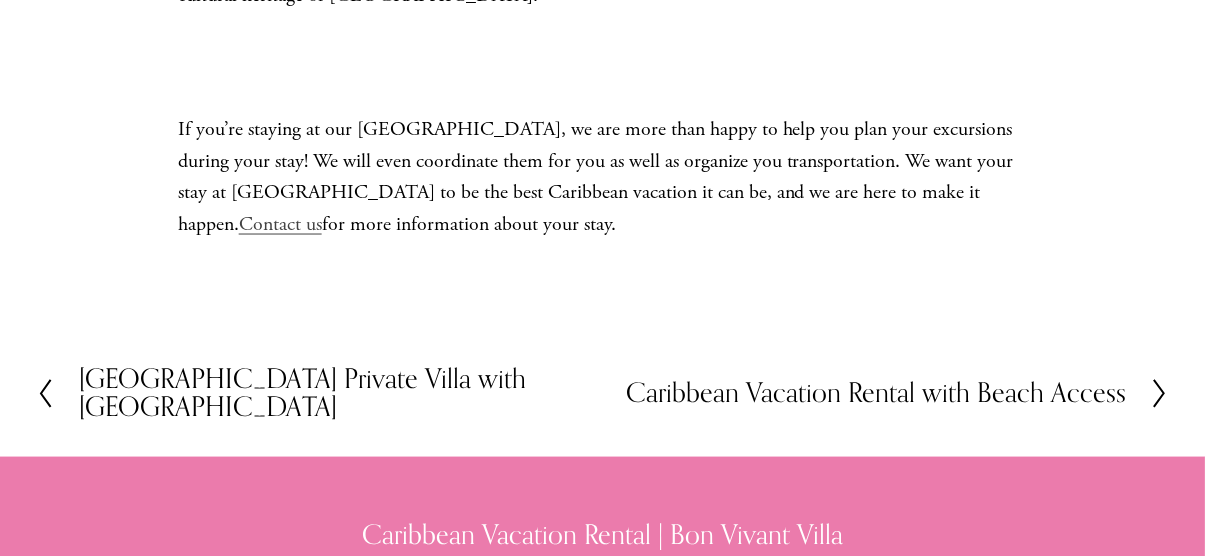 scroll, scrollTop: 4770, scrollLeft: 0, axis: vertical 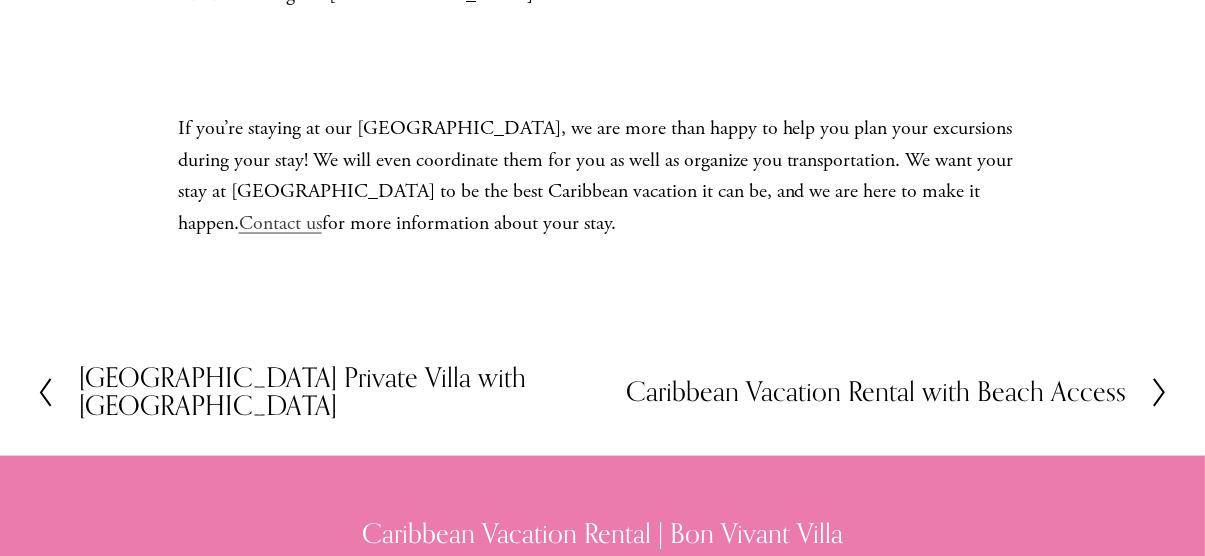 click on "Caribbean Vacation Rental with Beach Access" at bounding box center [876, 392] 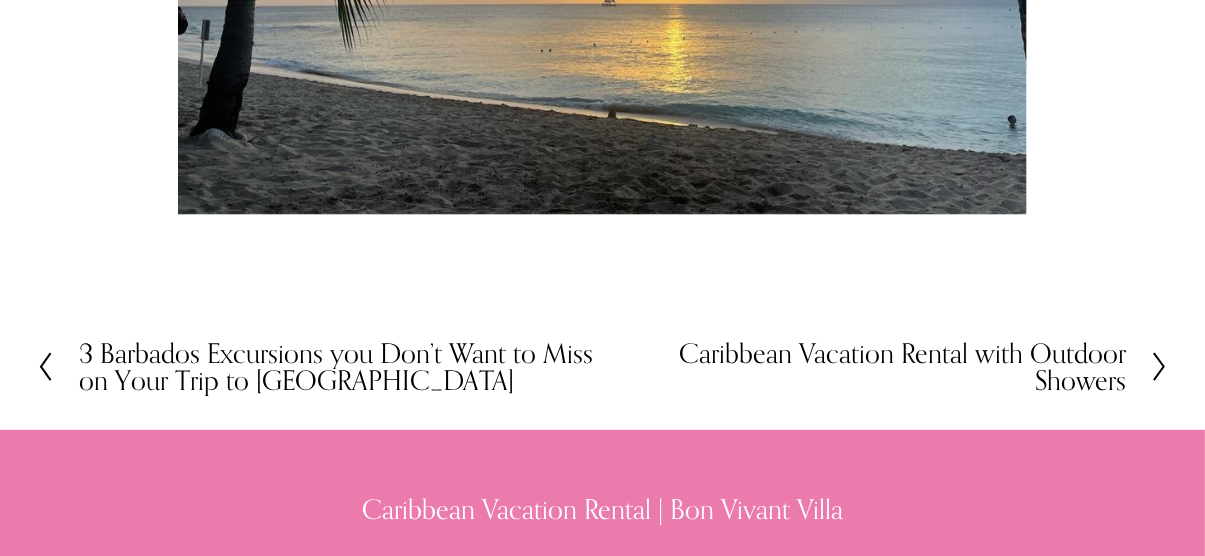 scroll, scrollTop: 4300, scrollLeft: 0, axis: vertical 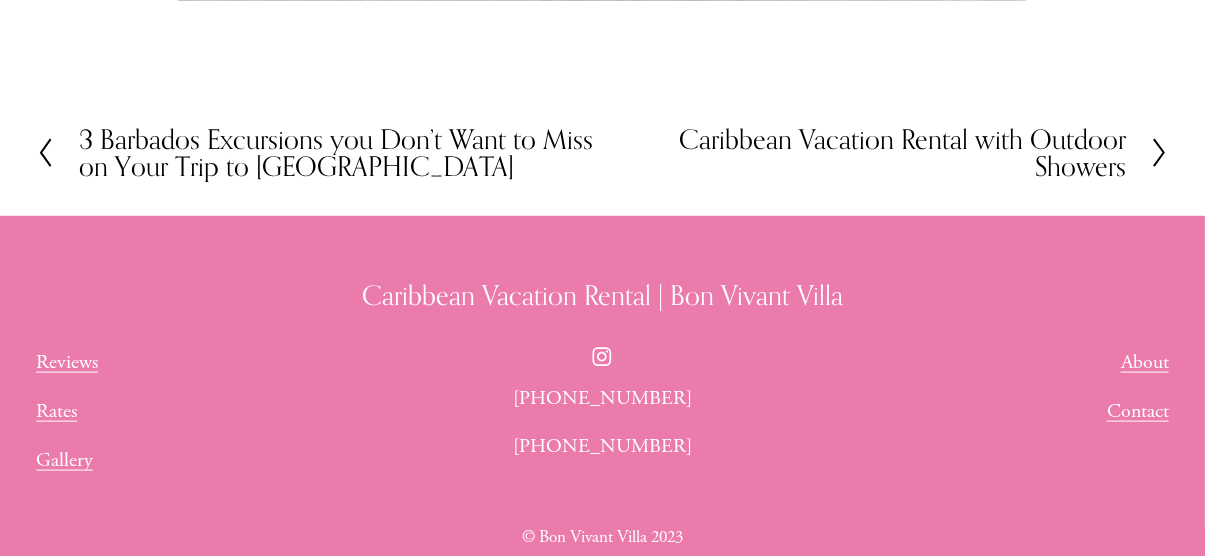 click on "Caribbean Vacation Rental with Outdoor Showers" at bounding box center [864, 153] 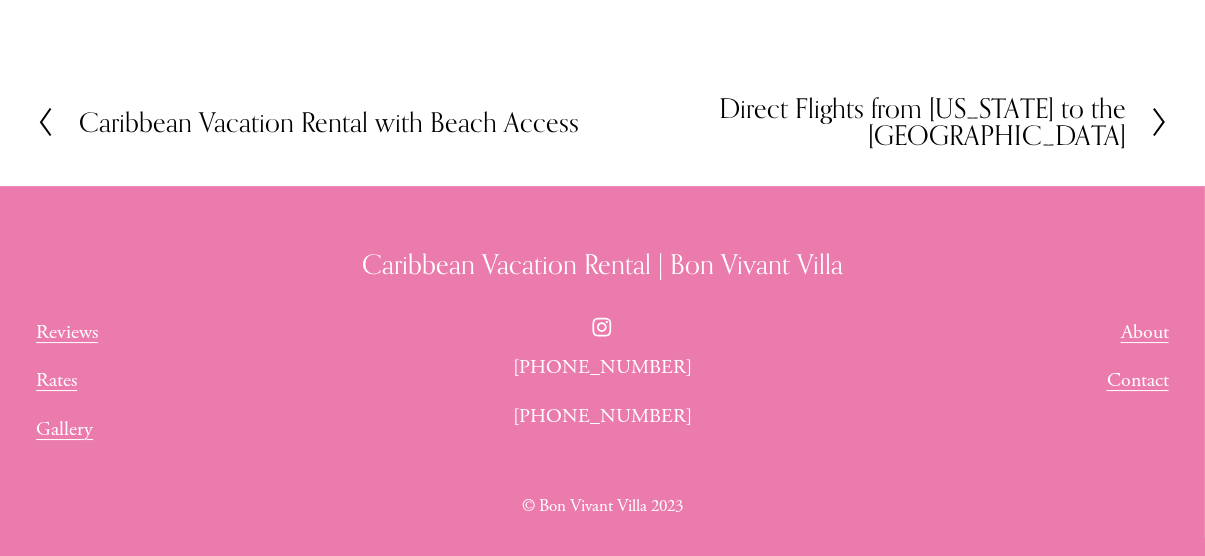 scroll, scrollTop: 2811, scrollLeft: 0, axis: vertical 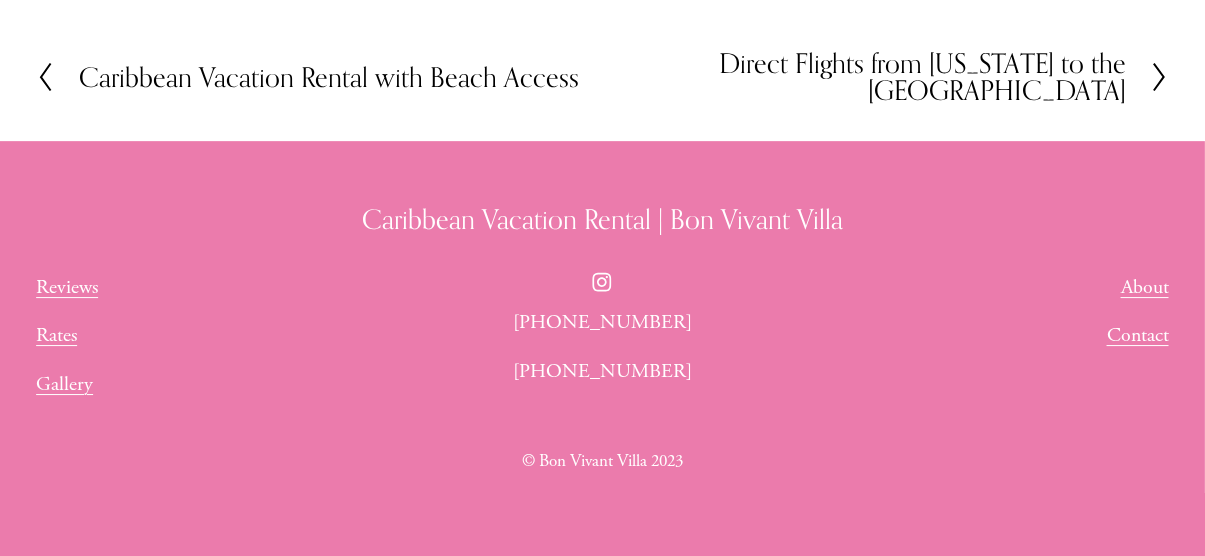 click on "Reviews" at bounding box center [67, 288] 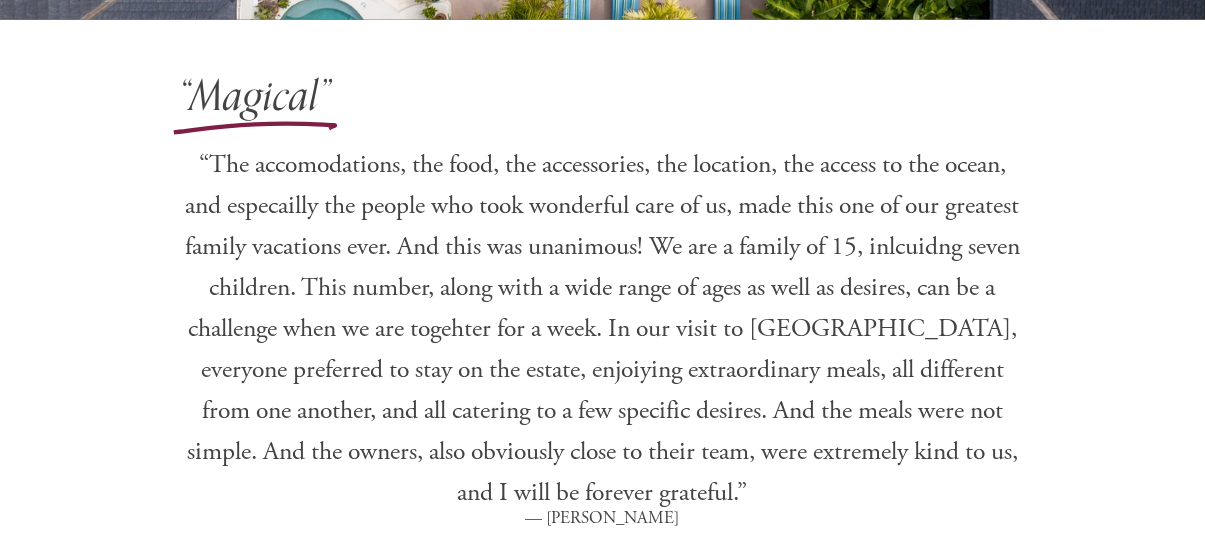 scroll, scrollTop: 0, scrollLeft: 0, axis: both 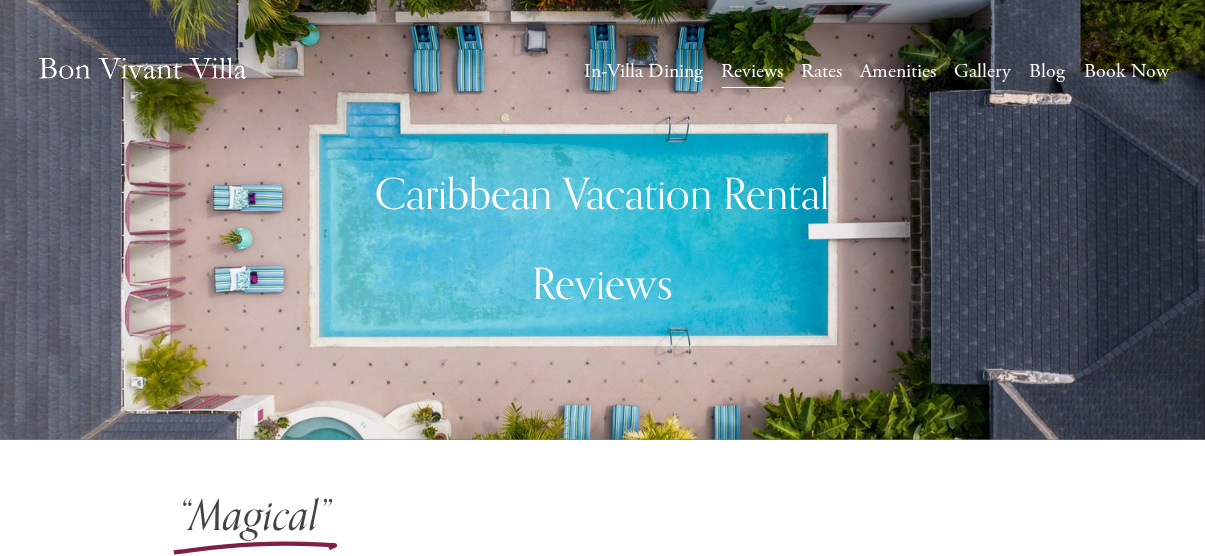 click on "Gallery" at bounding box center [983, 72] 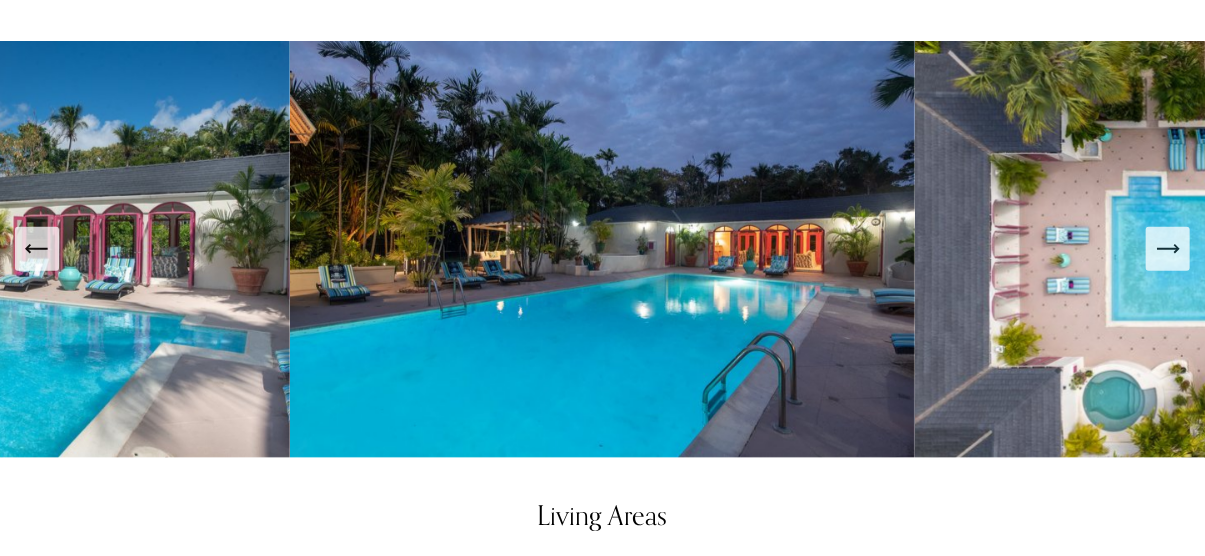 scroll, scrollTop: 783, scrollLeft: 0, axis: vertical 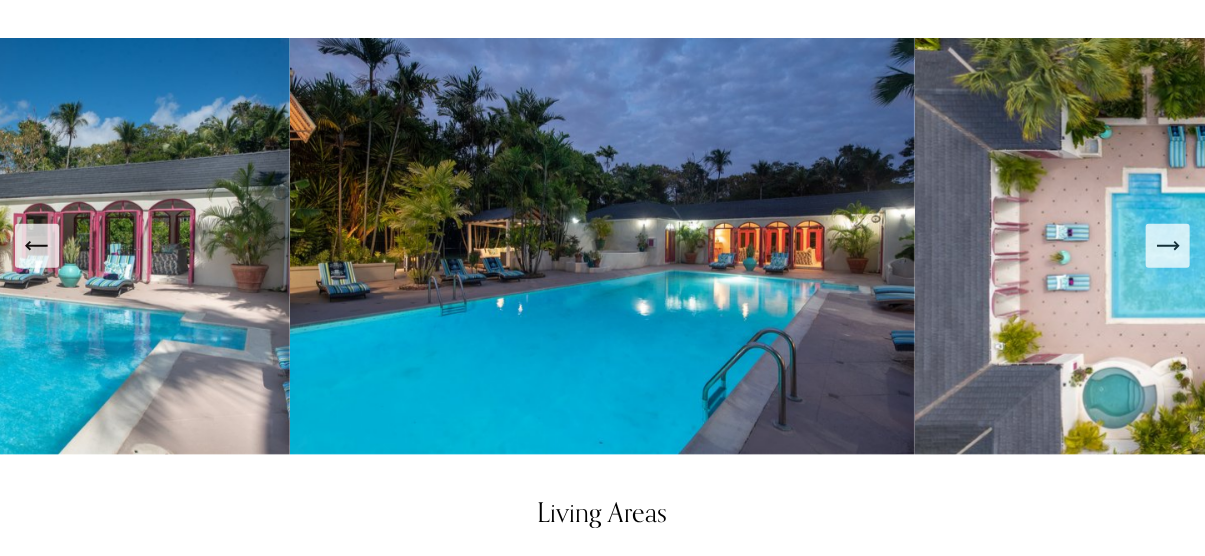 click 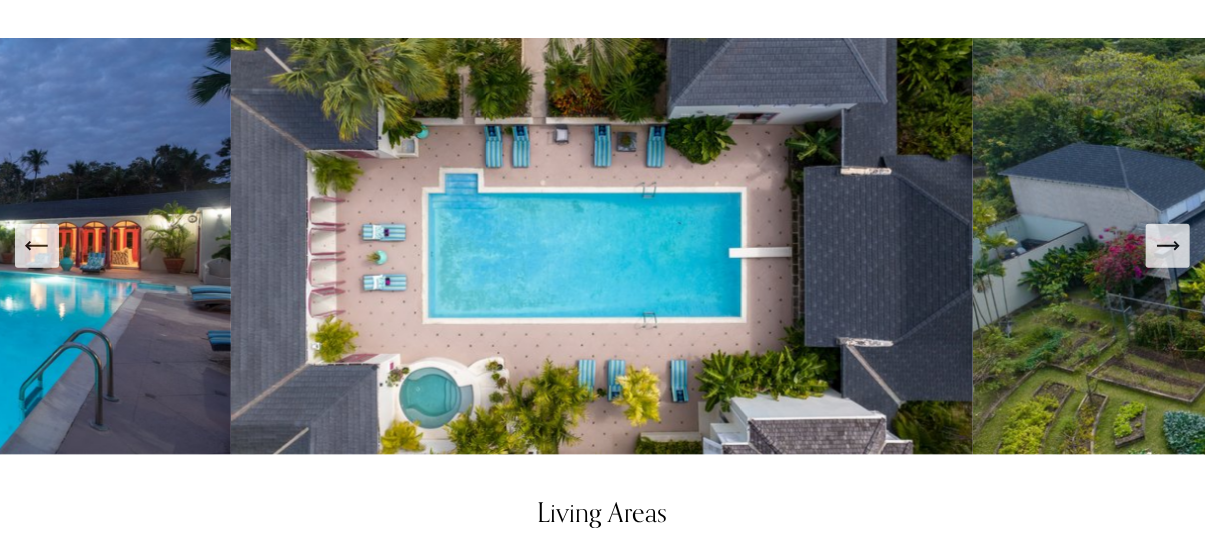click at bounding box center [1168, 246] 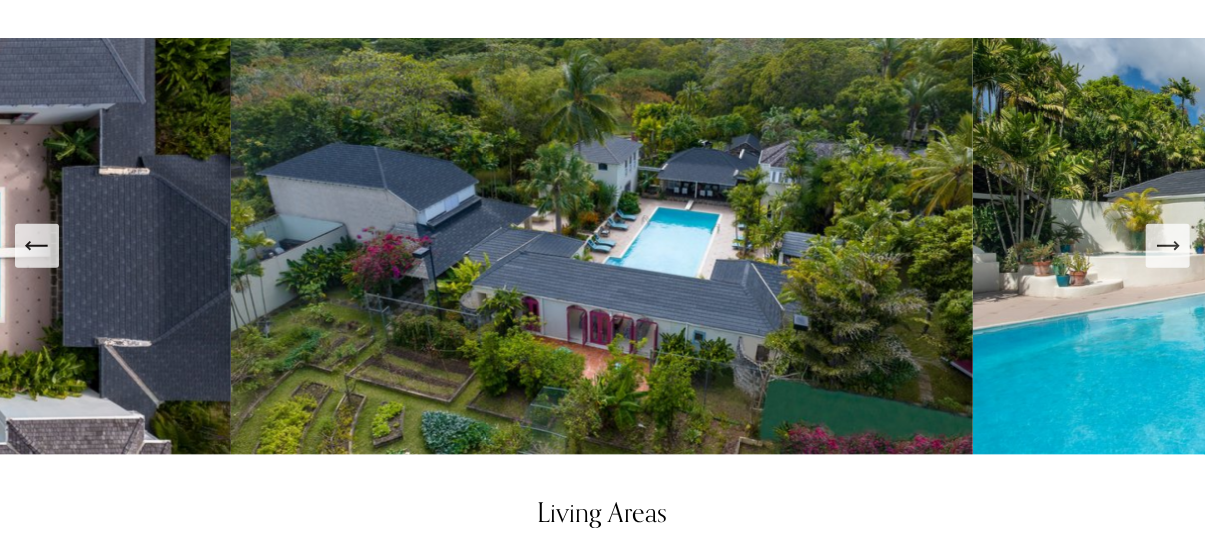 click 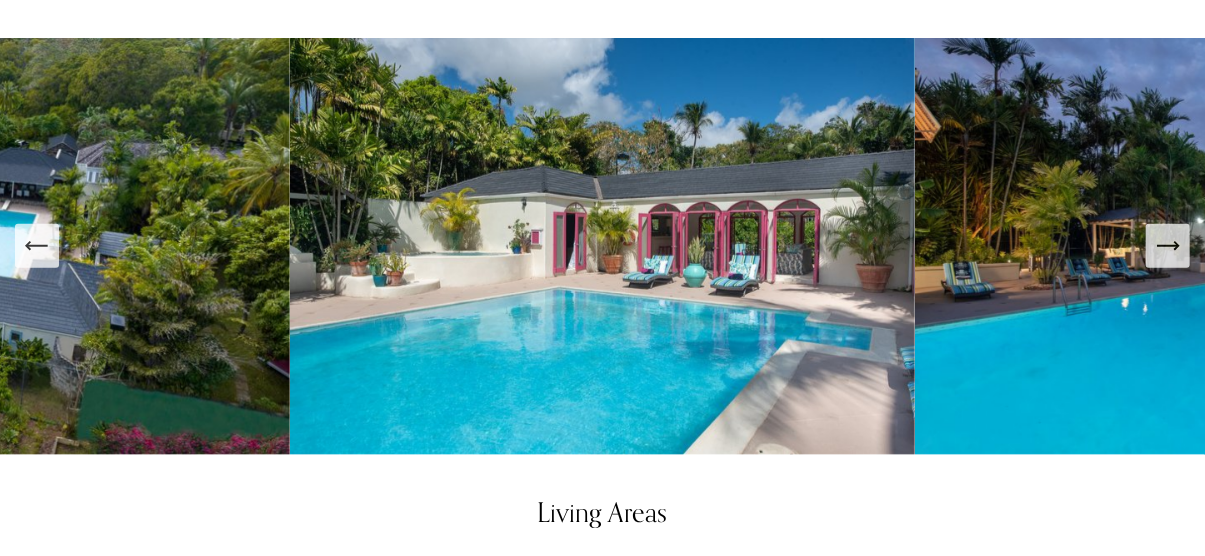click 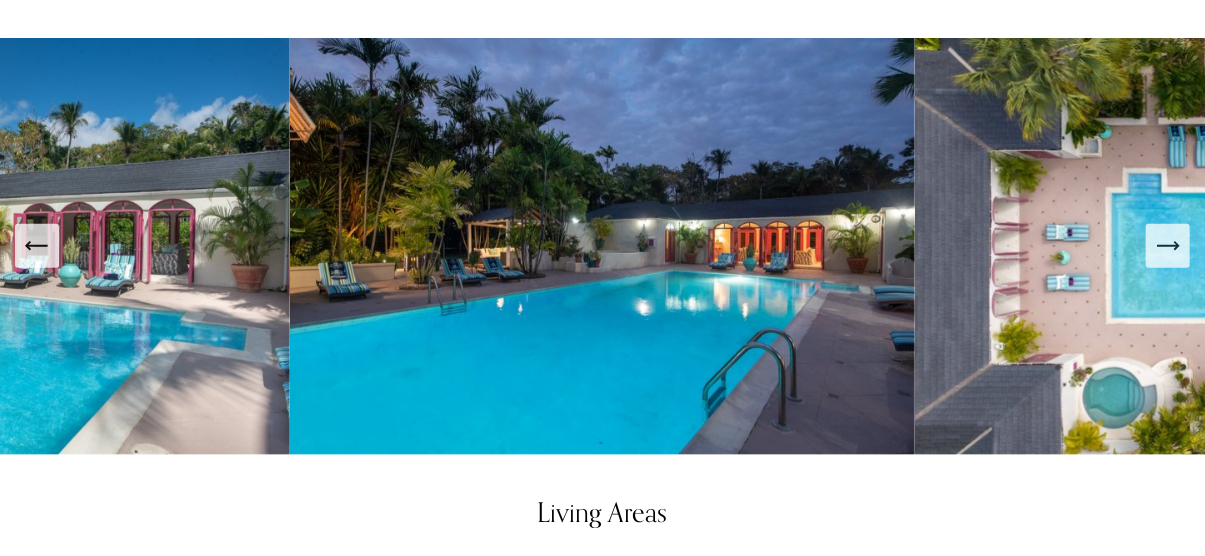 click 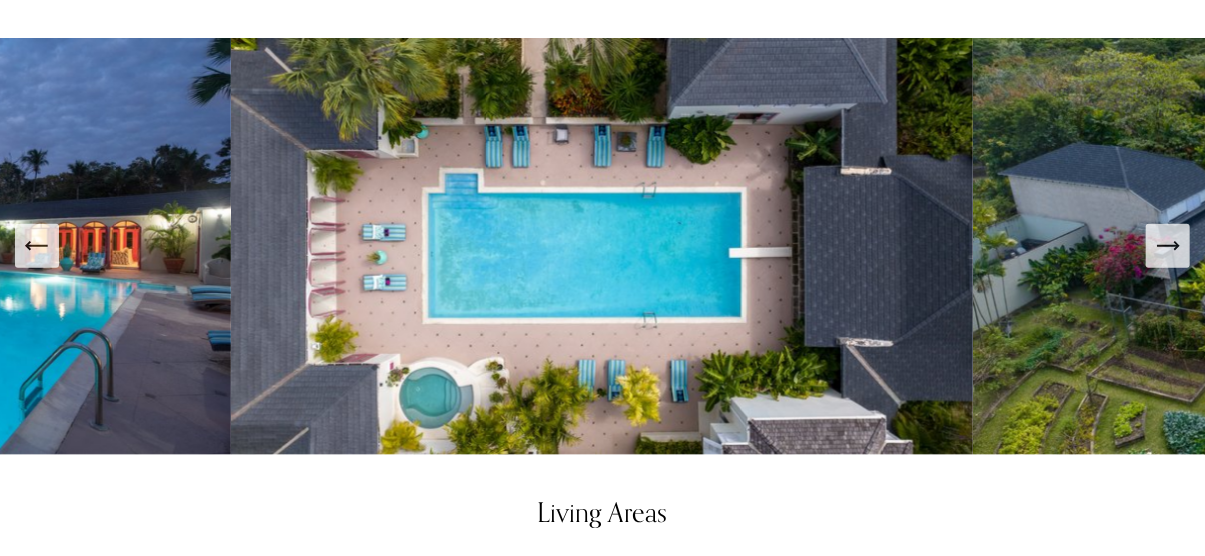 click 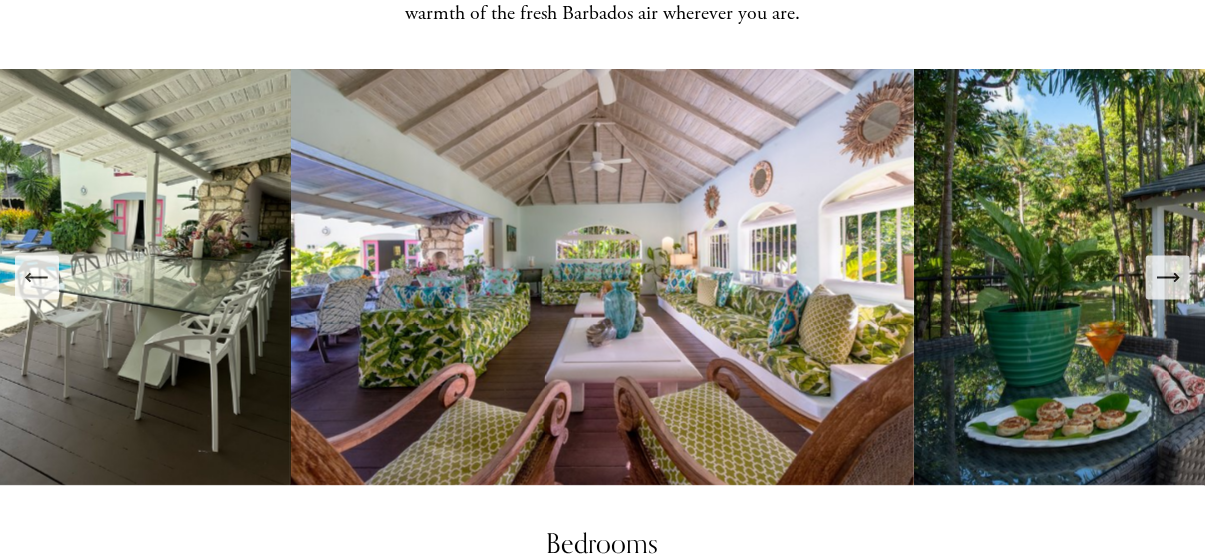 scroll, scrollTop: 1383, scrollLeft: 0, axis: vertical 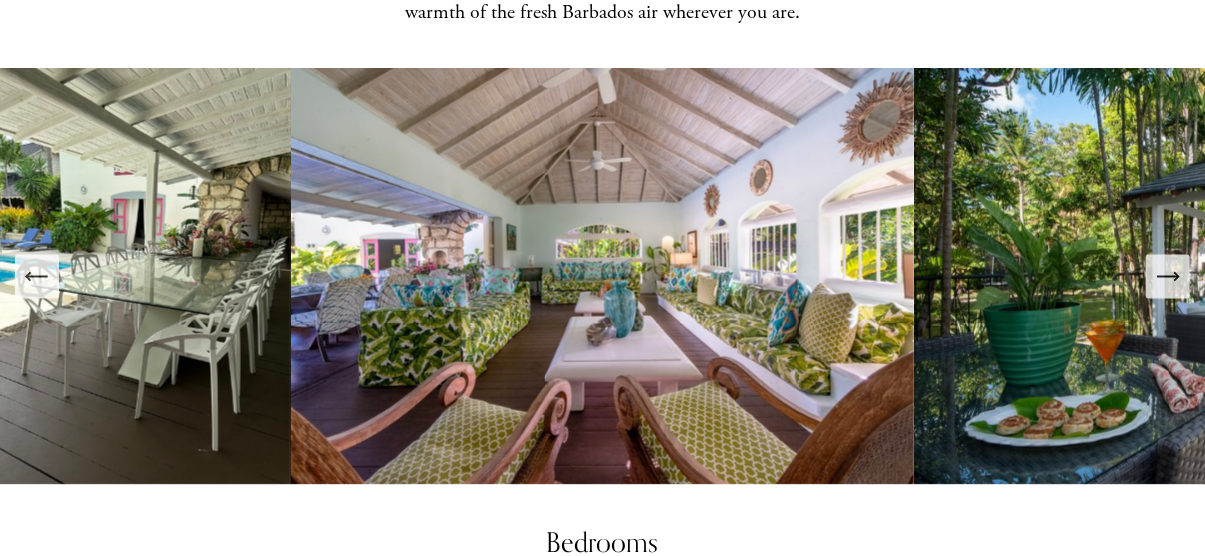 click 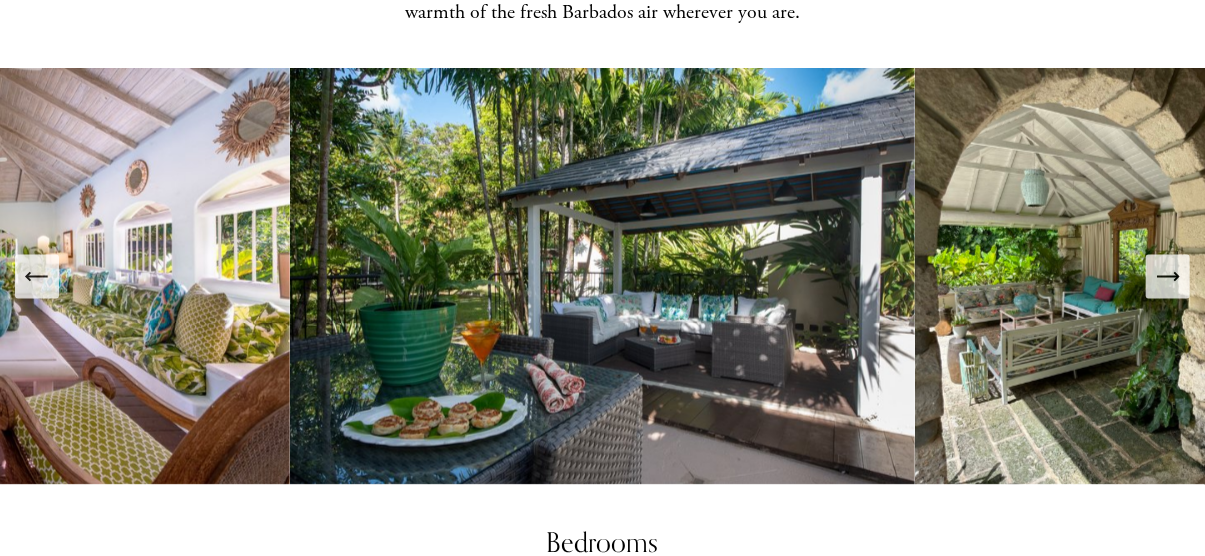 click 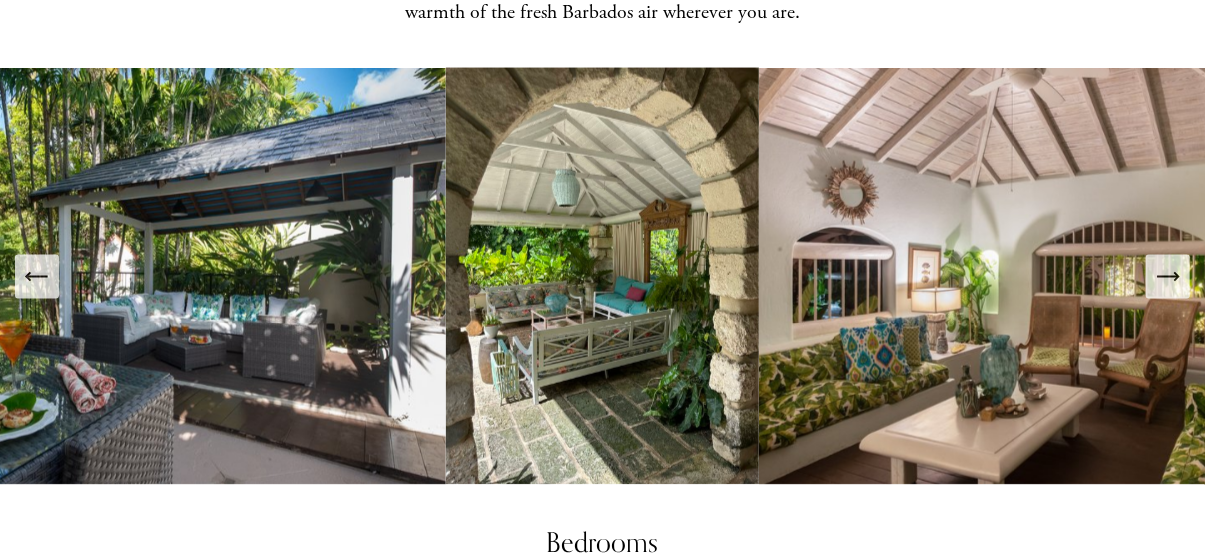 click 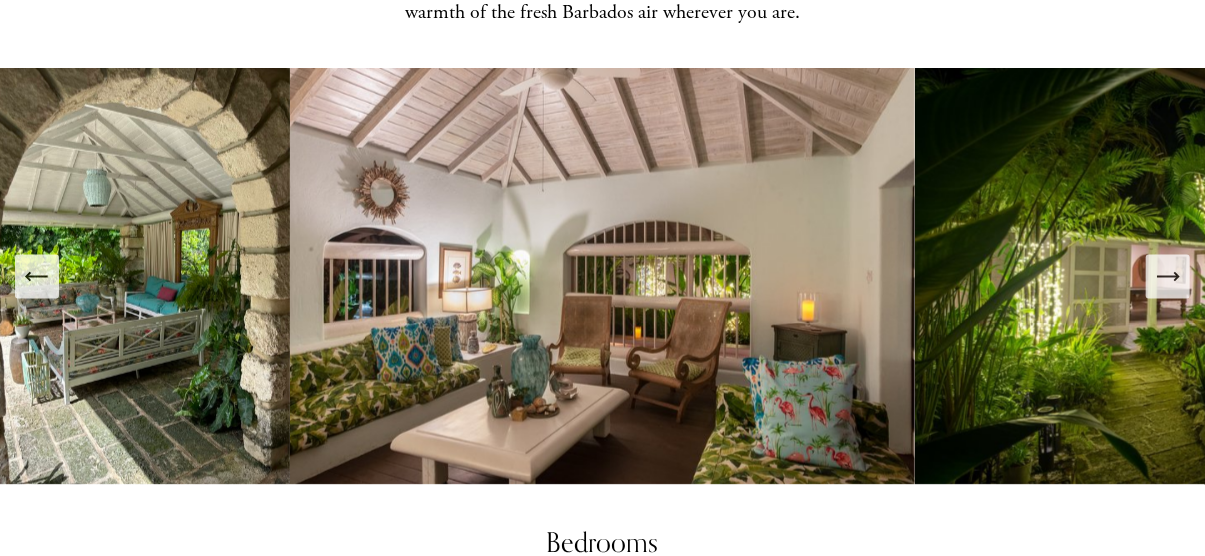 click 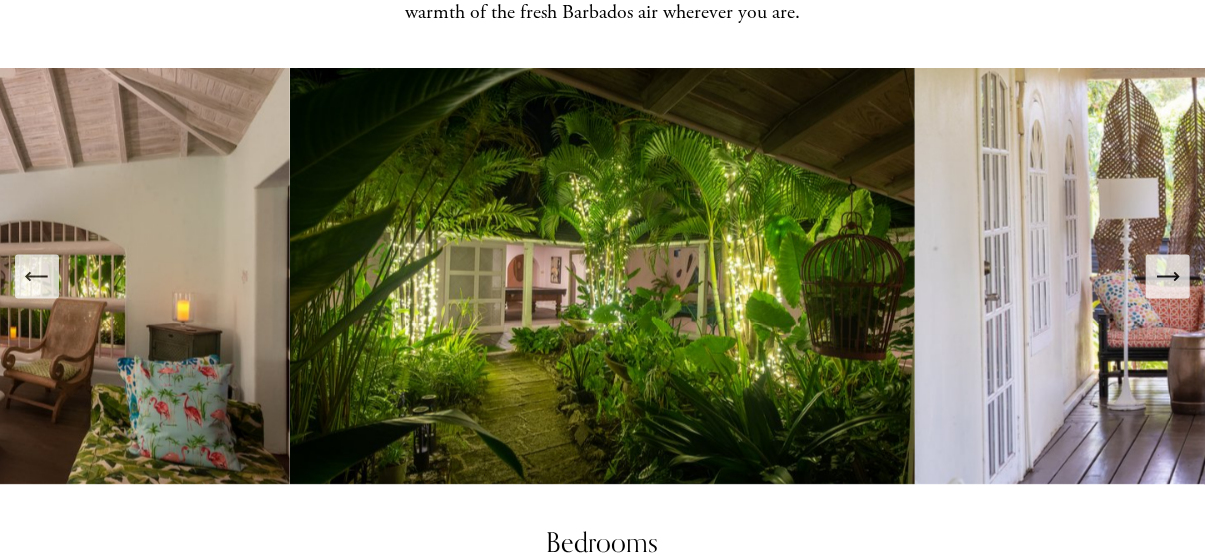 click 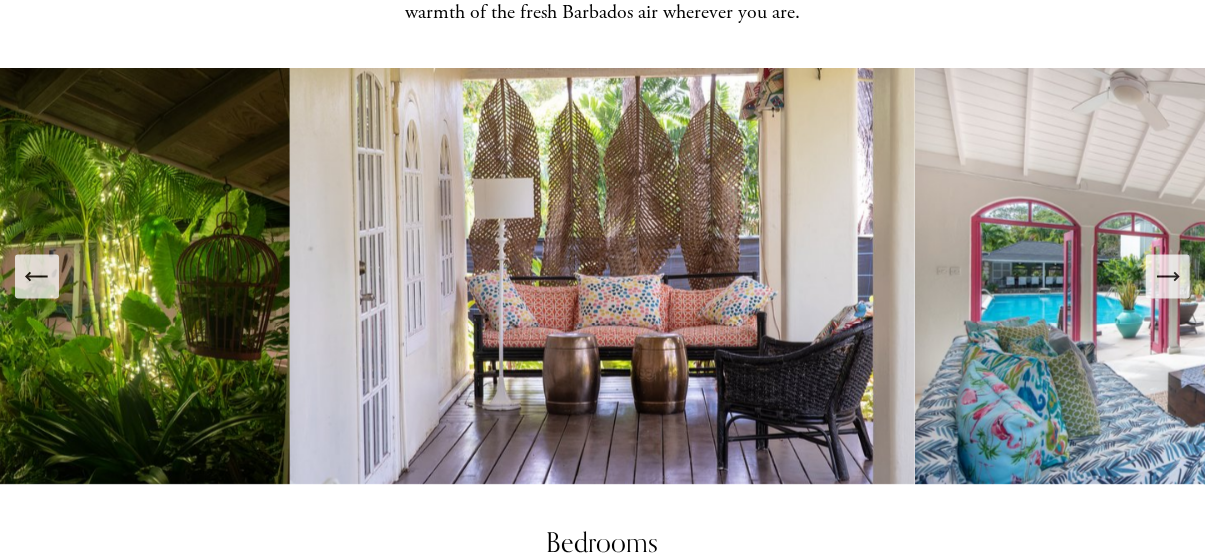 click 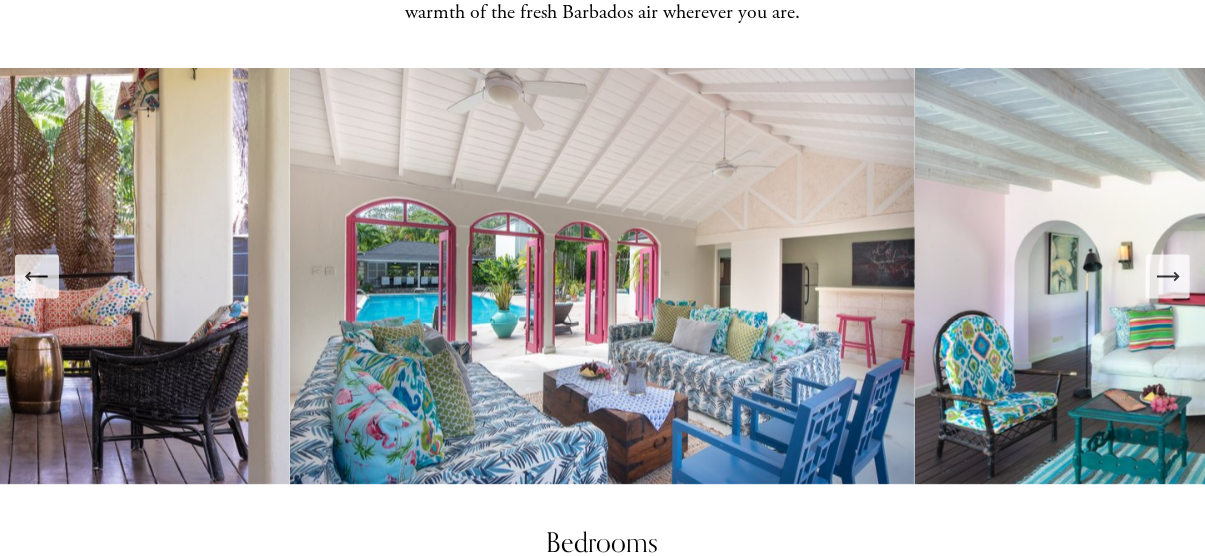 click 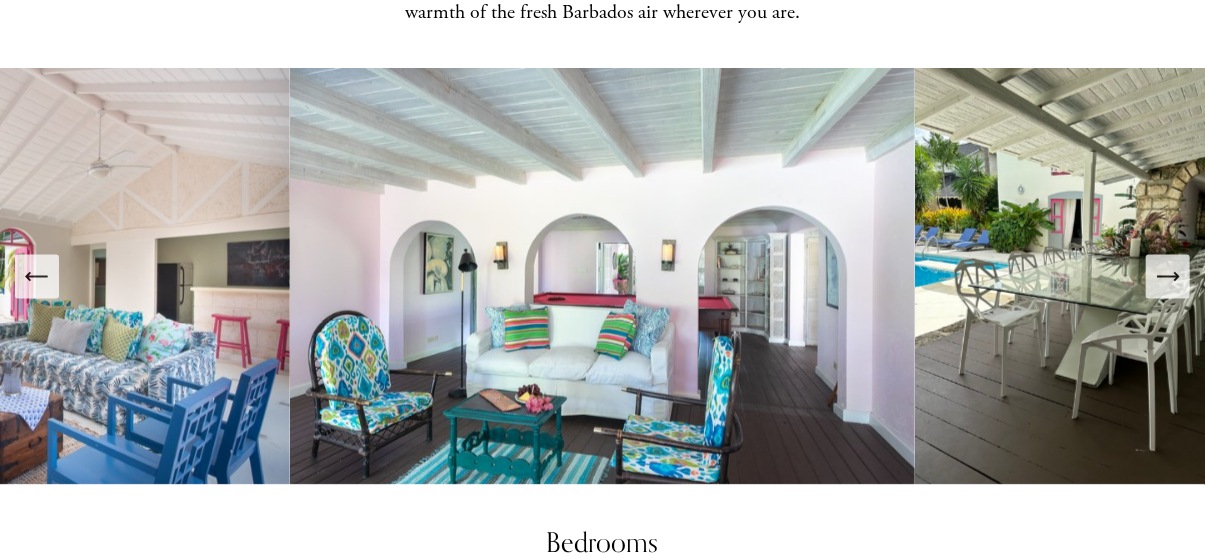 click 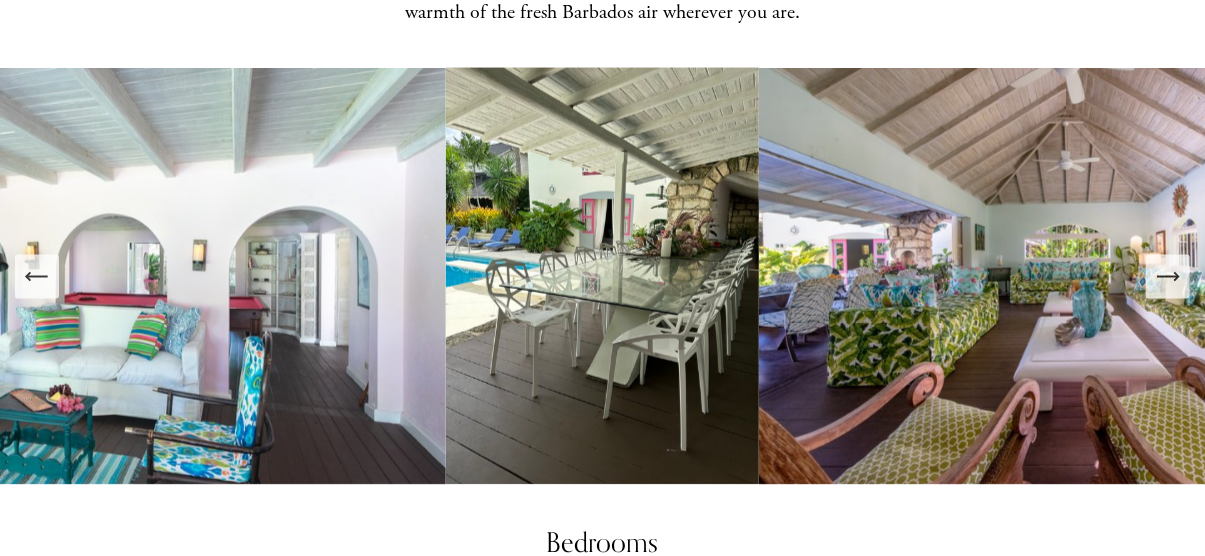 click 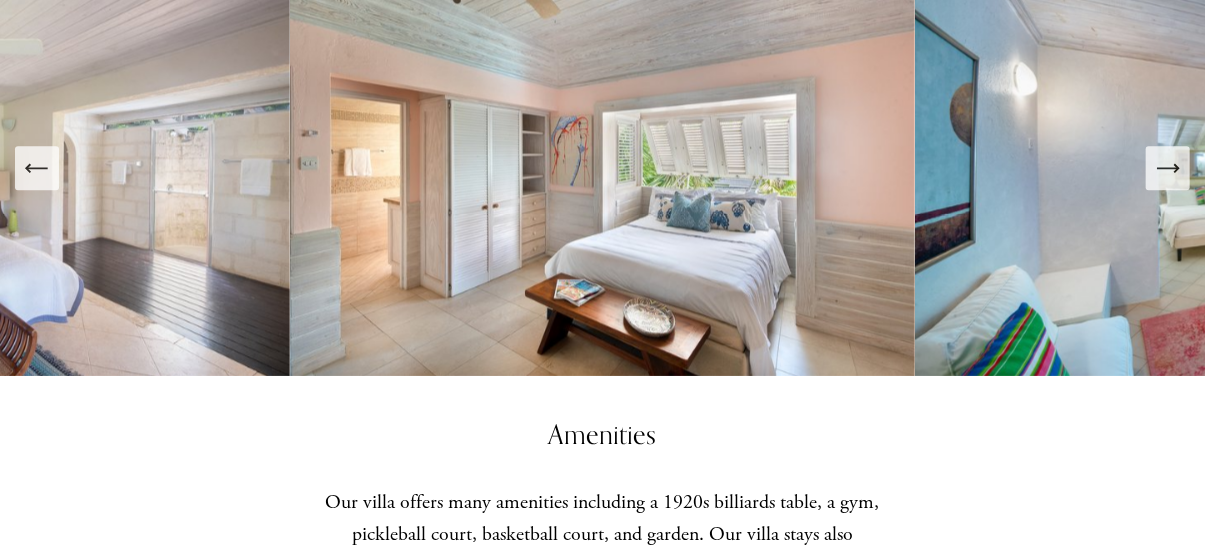 scroll, scrollTop: 2128, scrollLeft: 0, axis: vertical 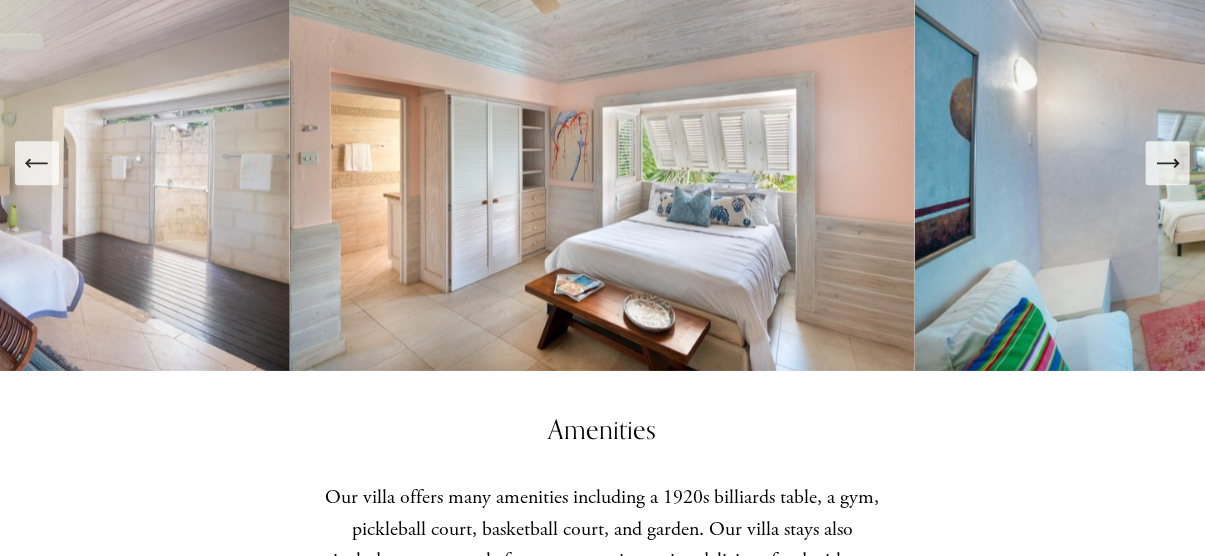 click on "Amenities
Our villa offers many amenities including a 1920s billiards table, a gym, pickleball court, basketball court, and garden. Our villa stays also include a gourmet chef so you can enjoy eating delicious food without having to cook or clean during your vacation." at bounding box center [602, 510] 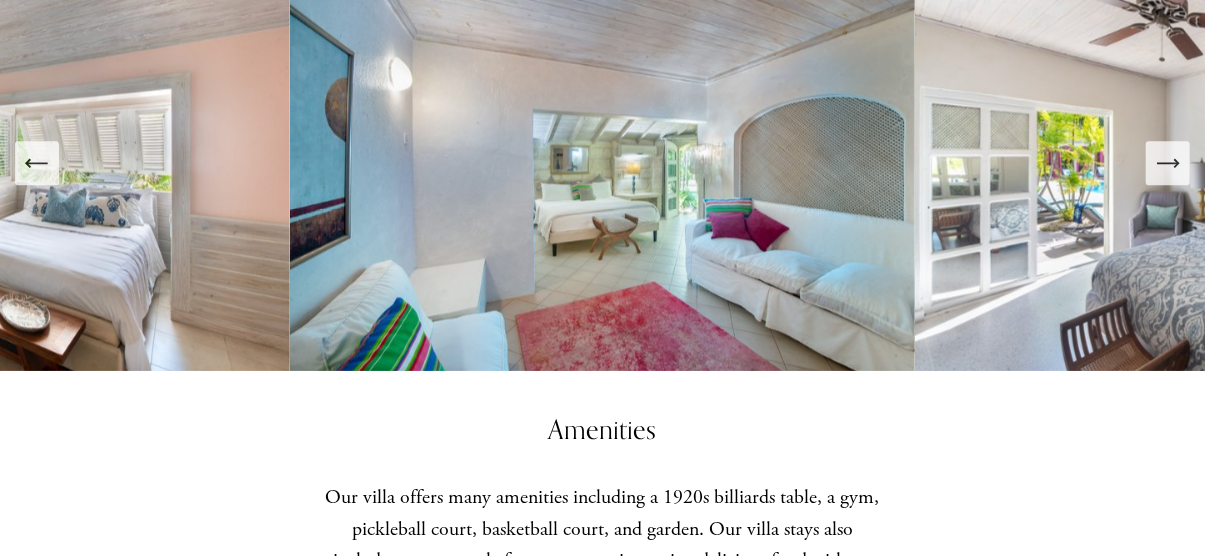 click 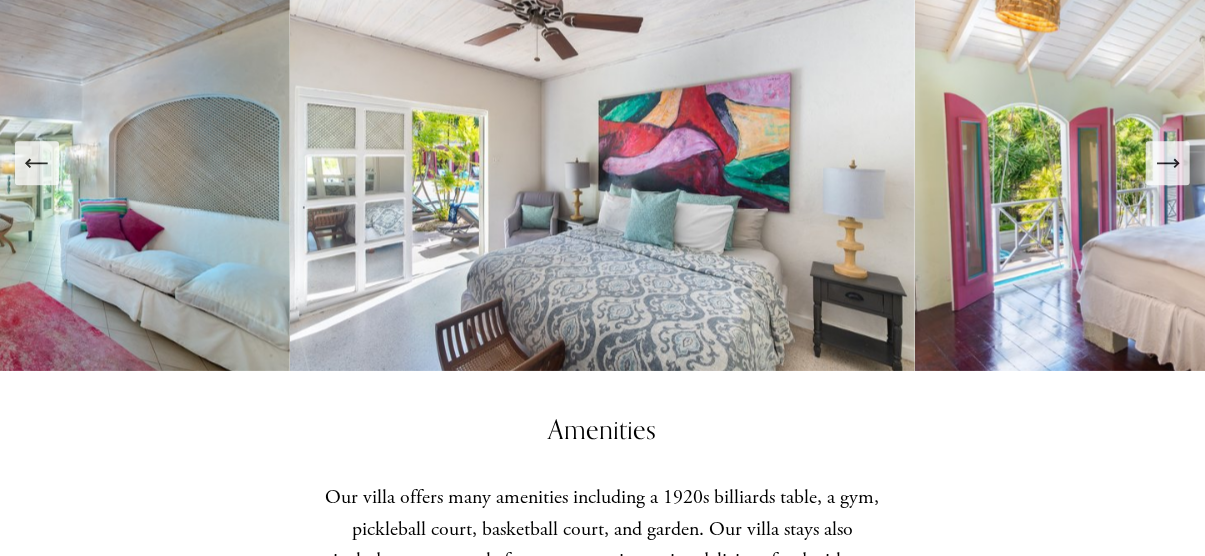click 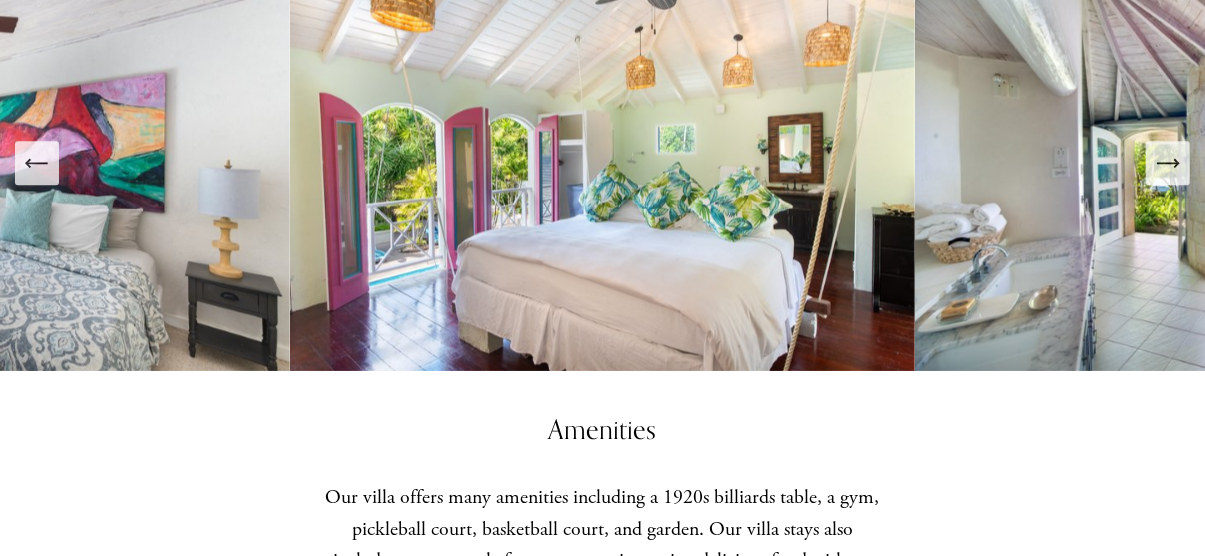 click at bounding box center [1168, 163] 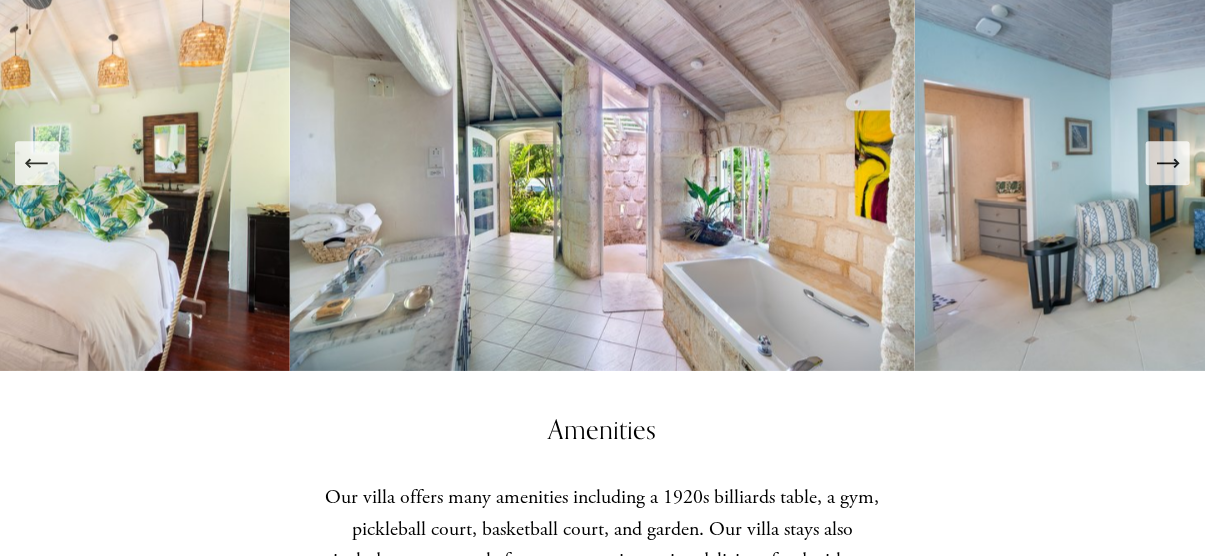 click 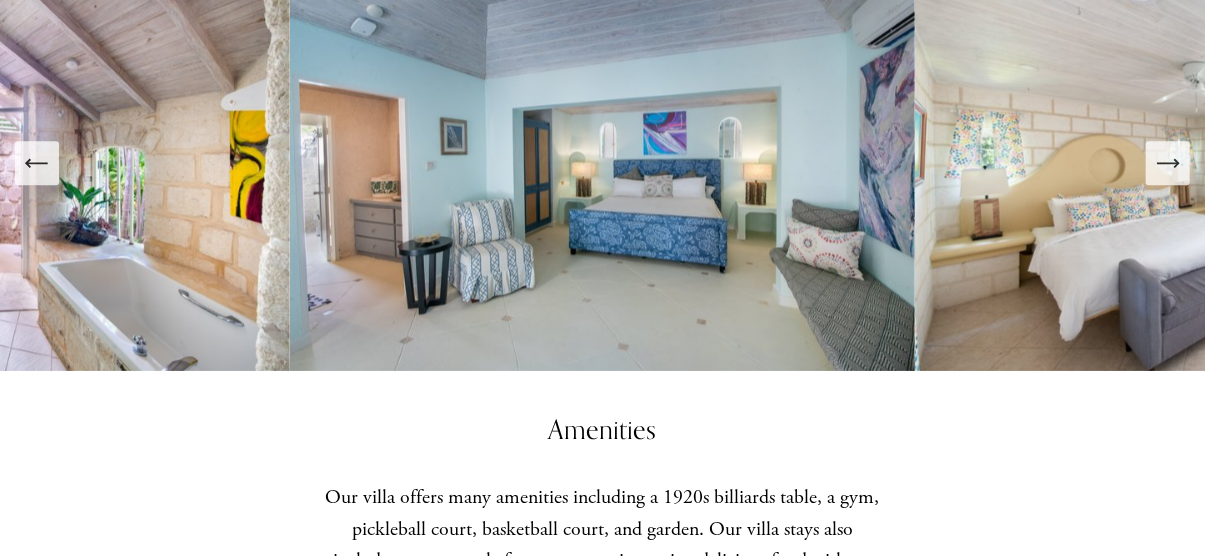 click 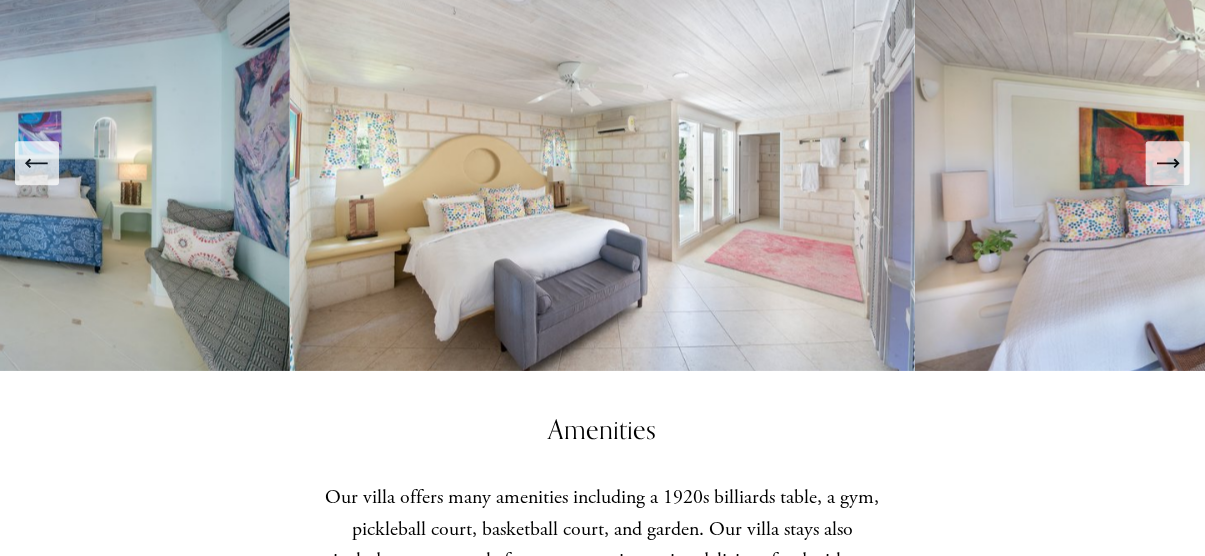 click 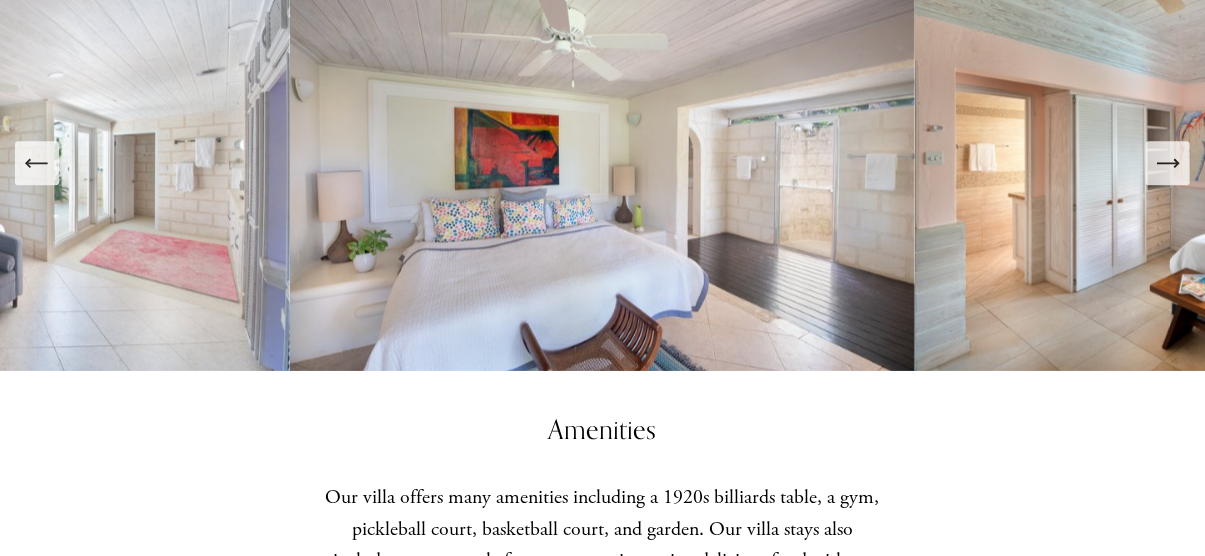 click 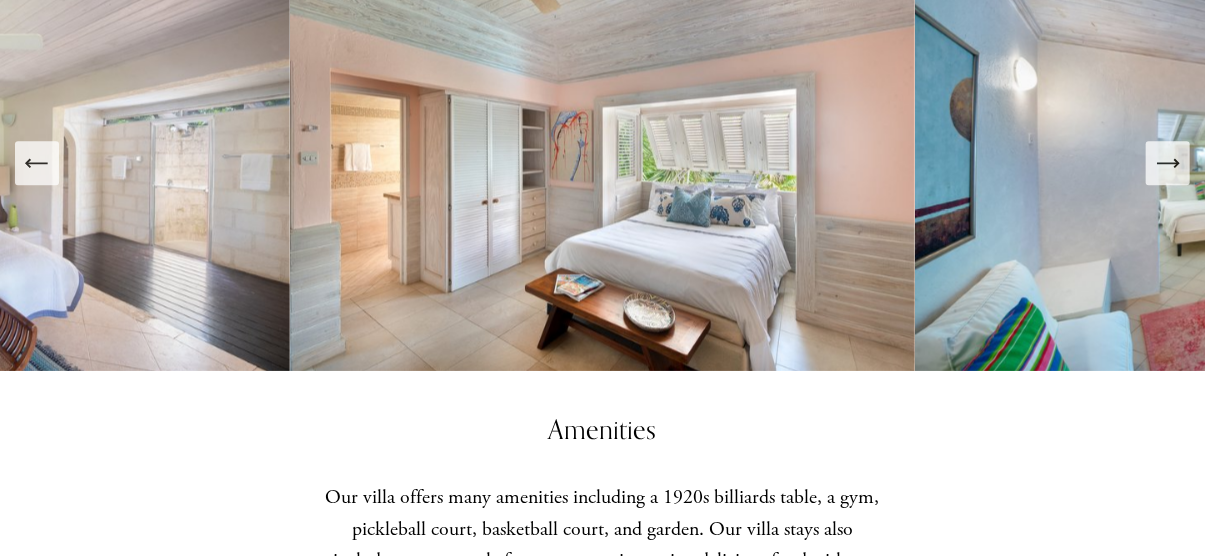 click at bounding box center (1168, 163) 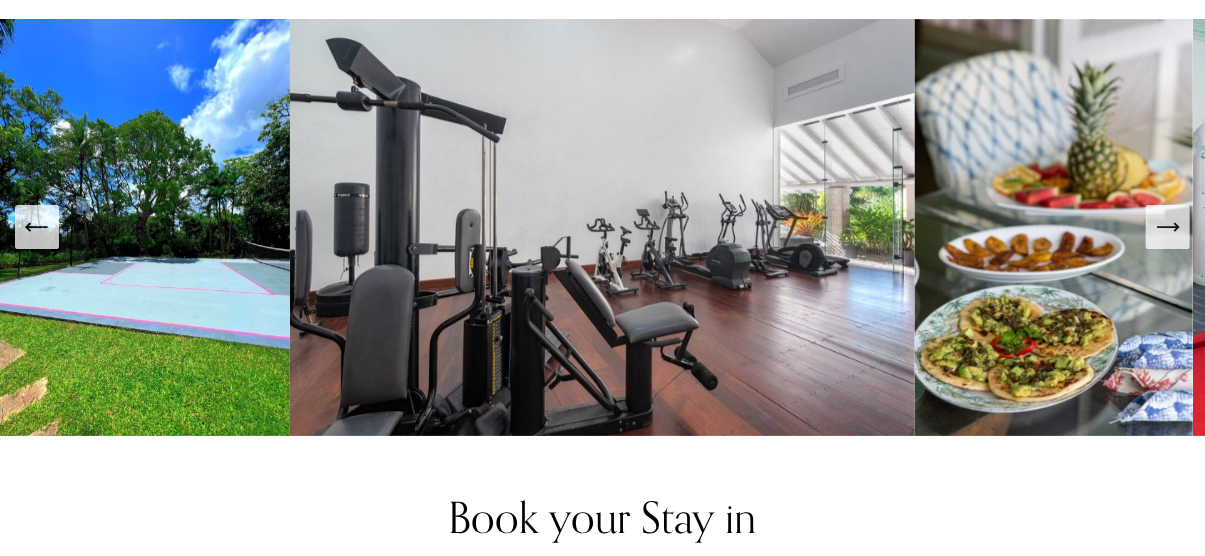 scroll, scrollTop: 2761, scrollLeft: 0, axis: vertical 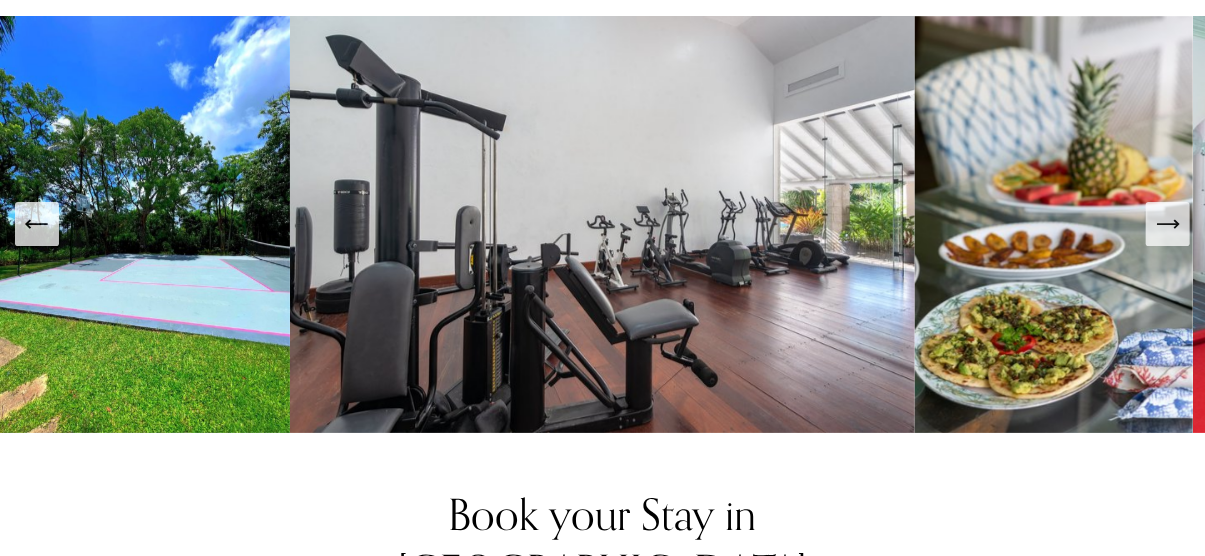 click 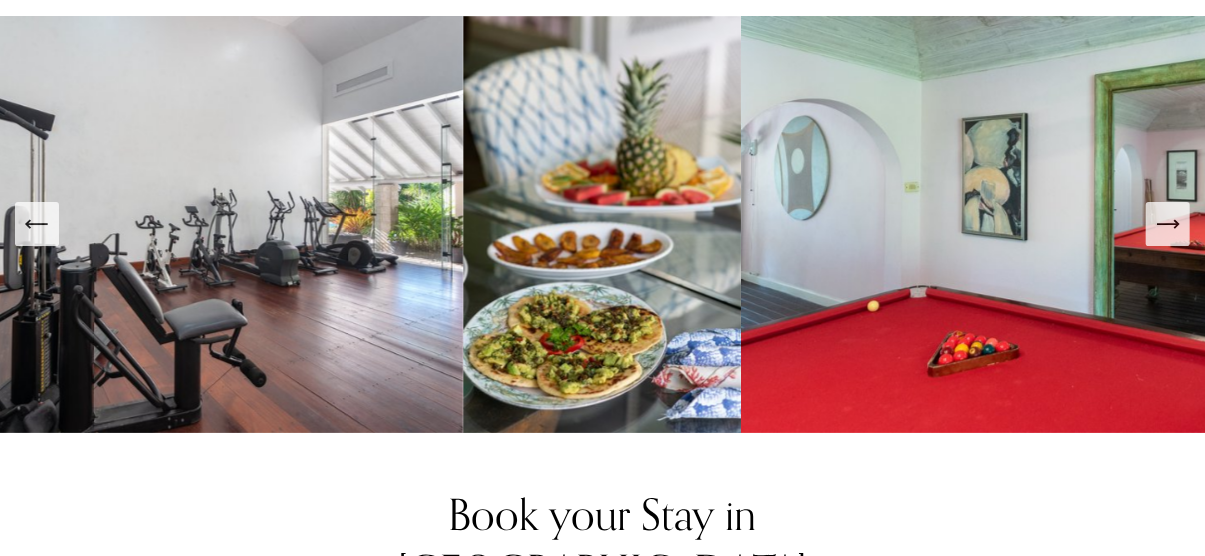 click at bounding box center [1168, 224] 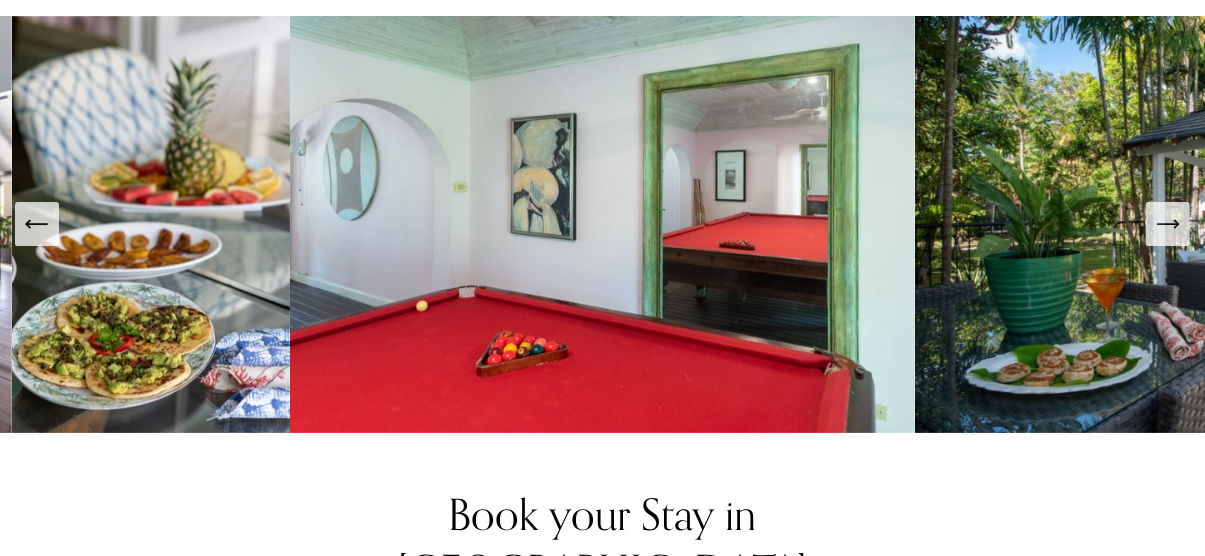 click at bounding box center [1168, 224] 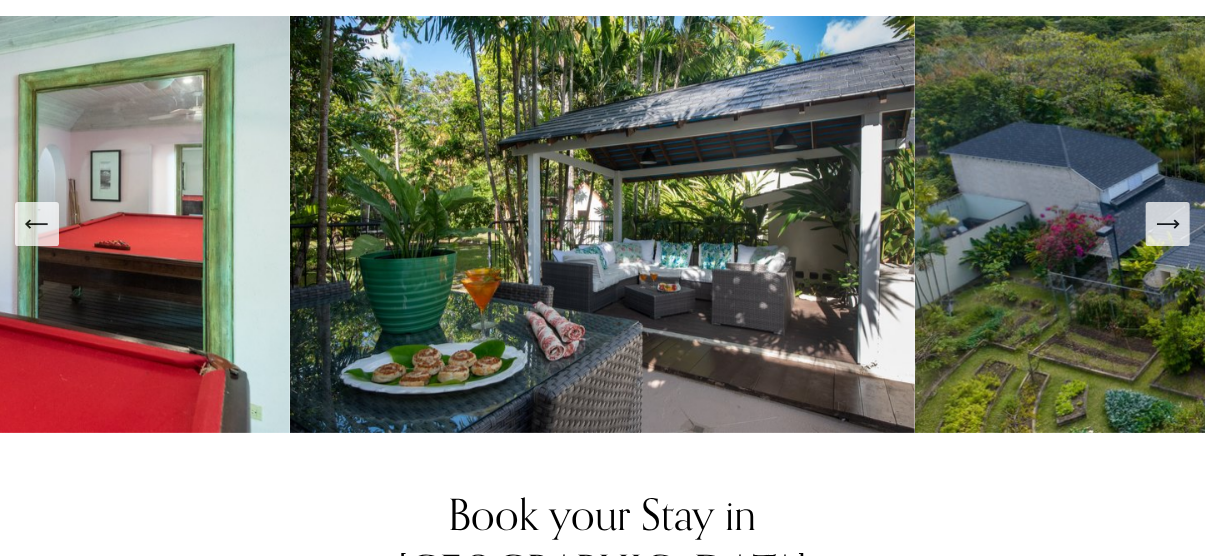 click 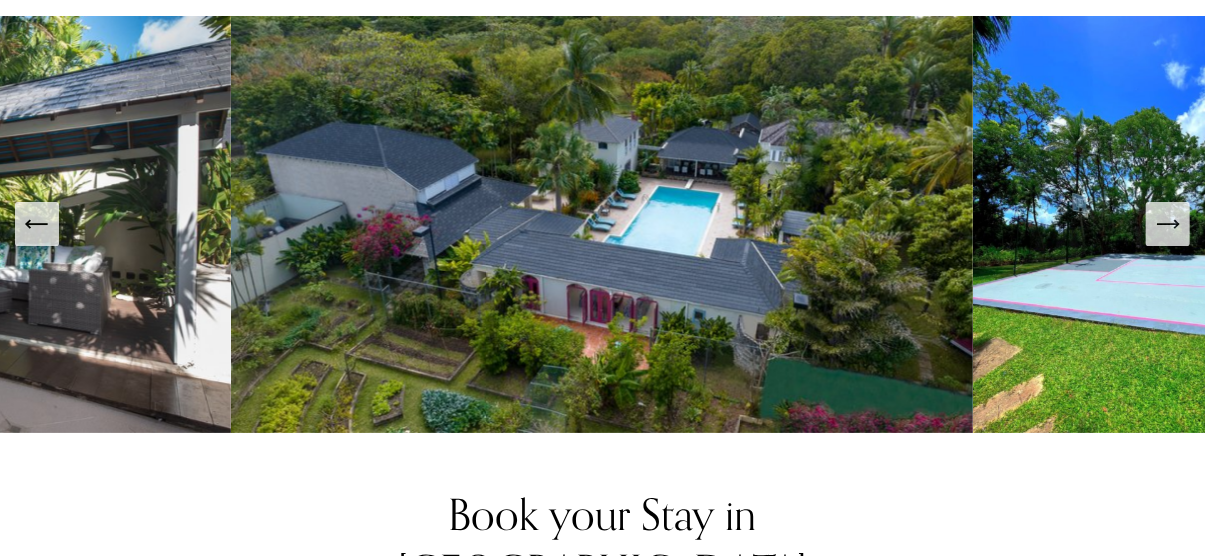 click 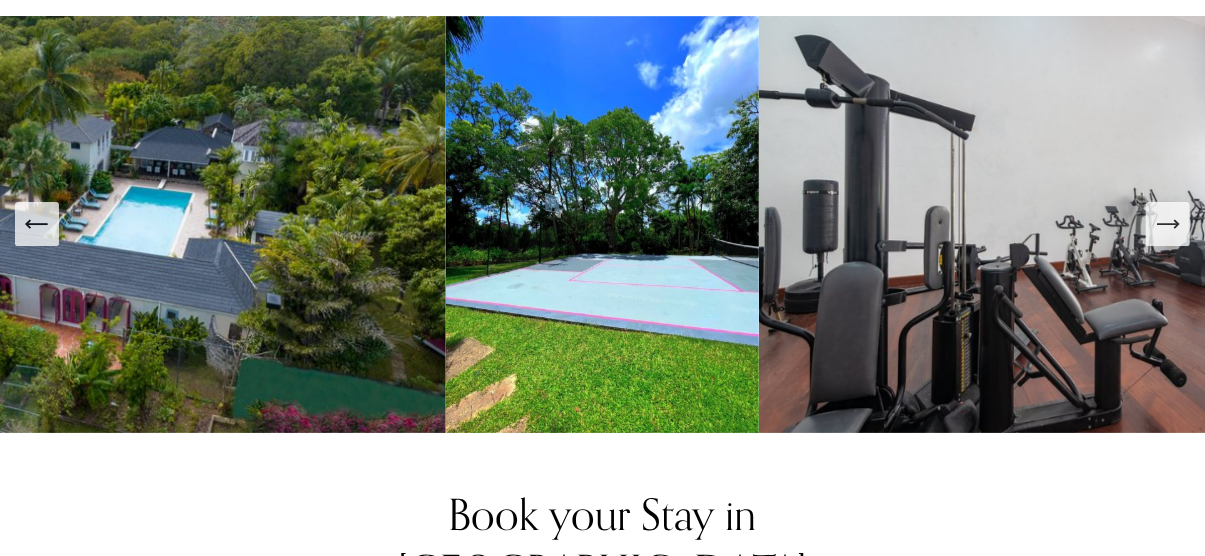 click at bounding box center [1168, 224] 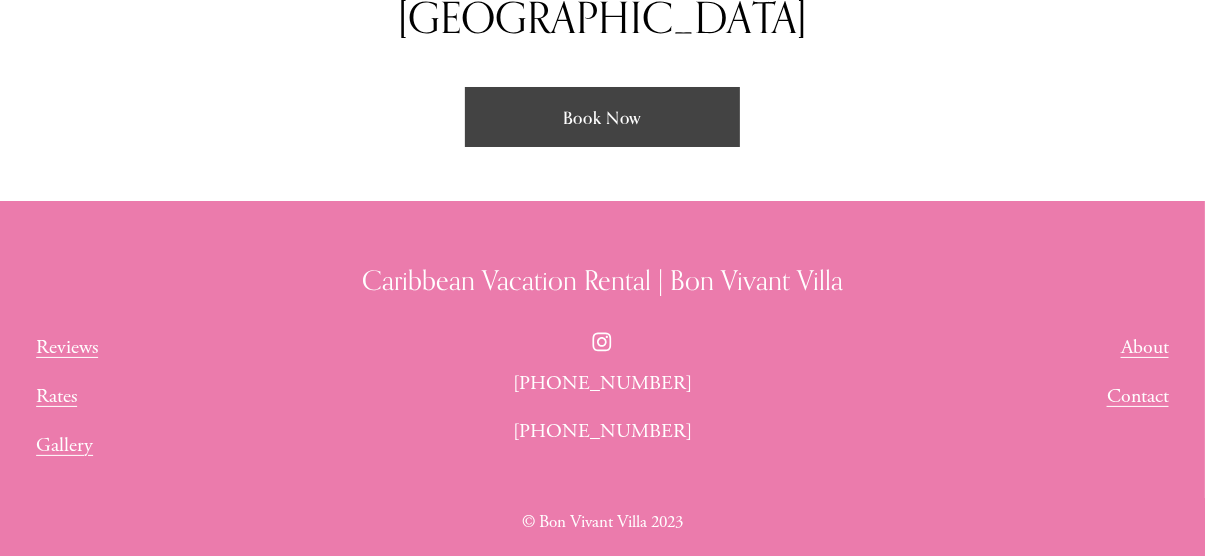 scroll, scrollTop: 3327, scrollLeft: 0, axis: vertical 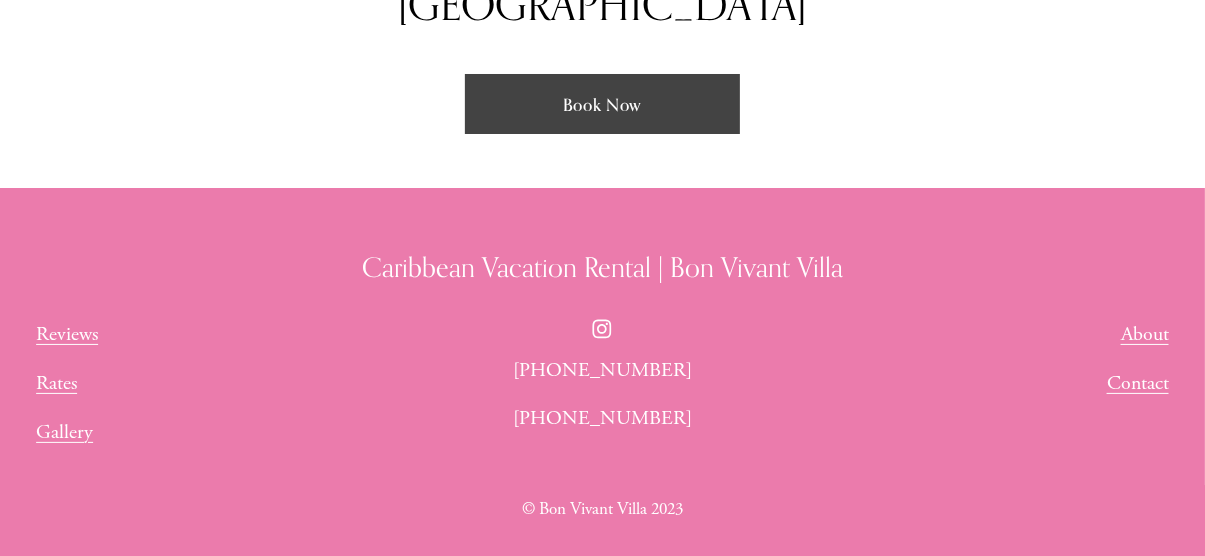 click on "Rates" at bounding box center [56, 384] 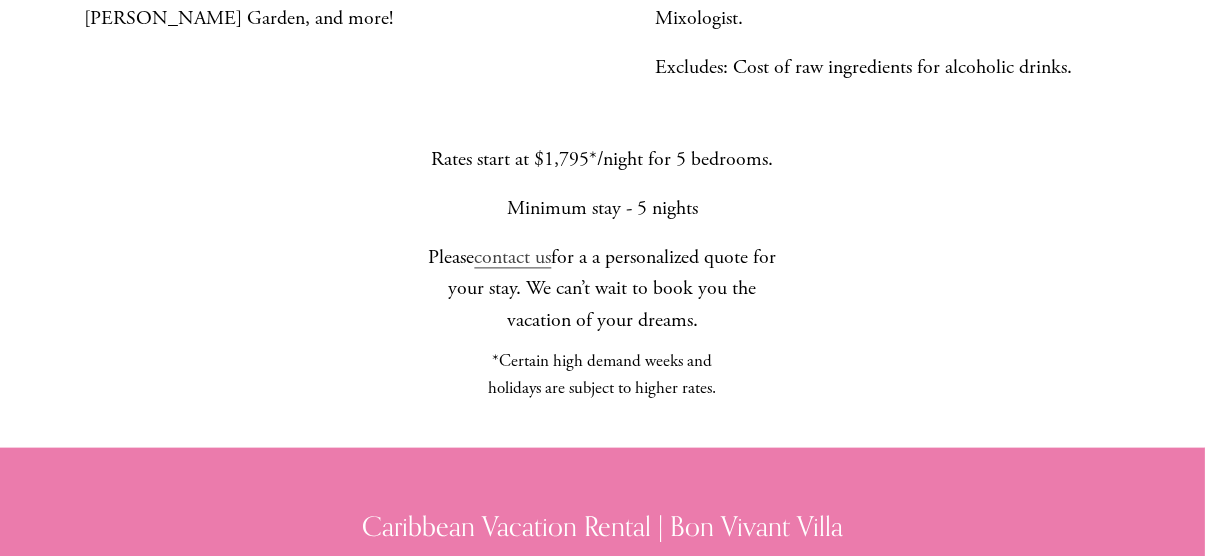 scroll, scrollTop: 1792, scrollLeft: 0, axis: vertical 